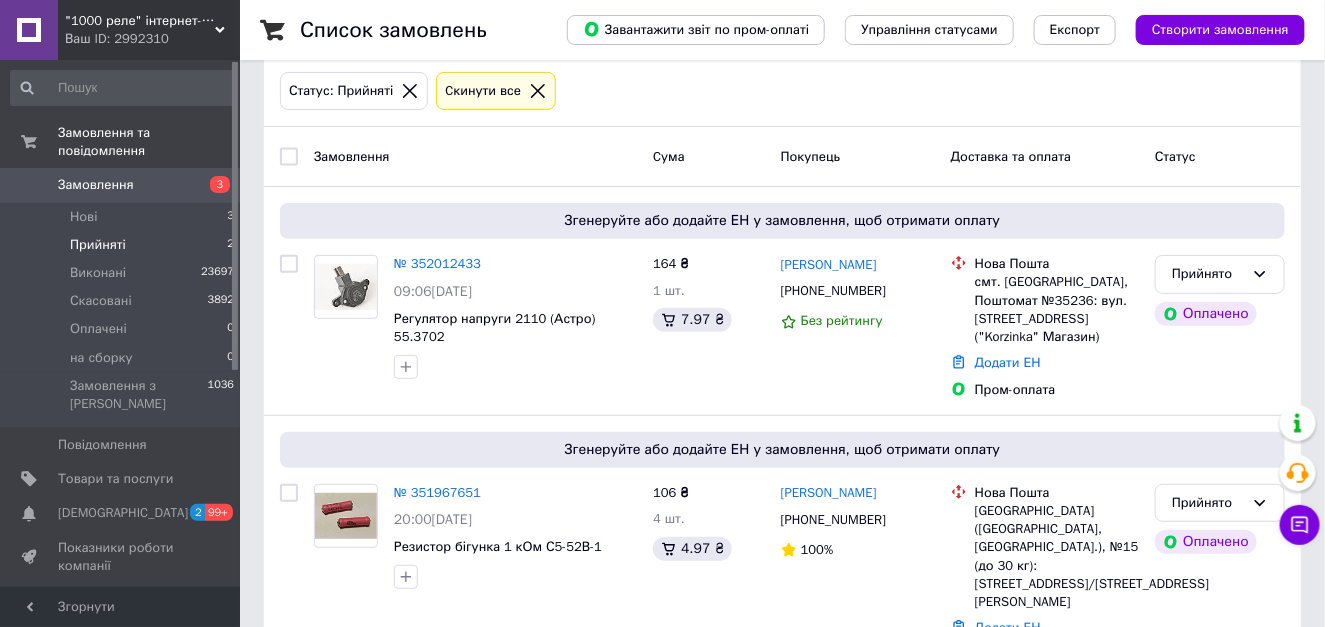 scroll, scrollTop: 140, scrollLeft: 0, axis: vertical 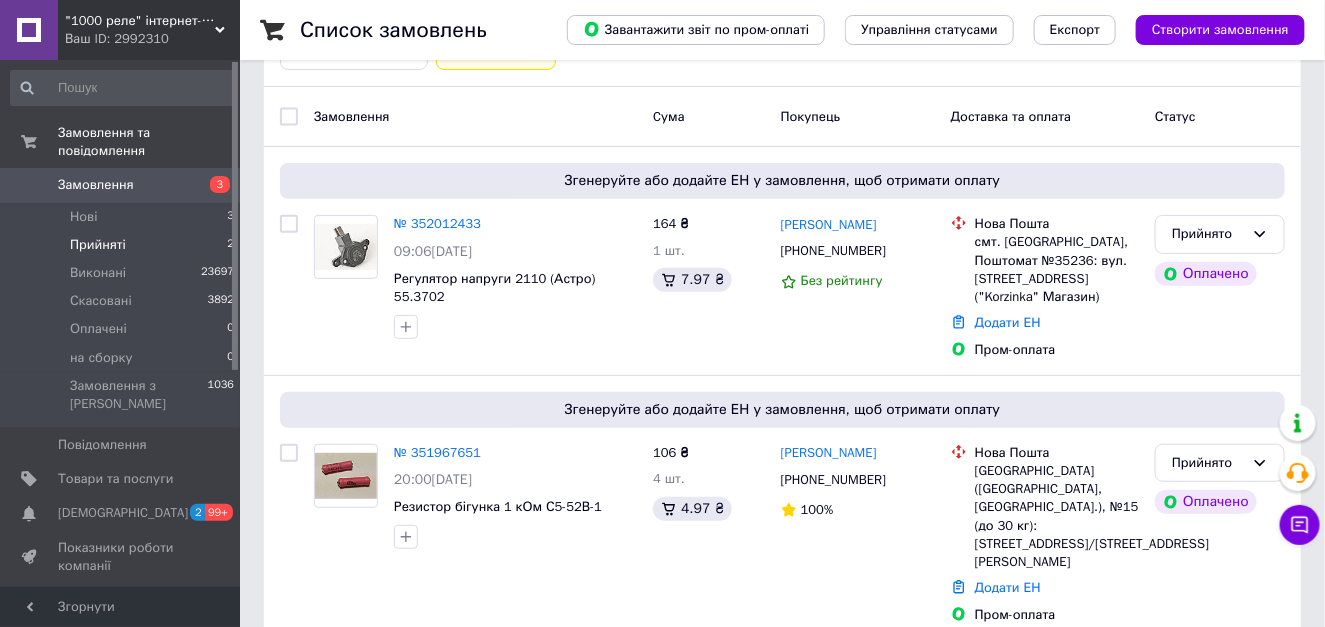 click on "Замовлення" at bounding box center [121, 185] 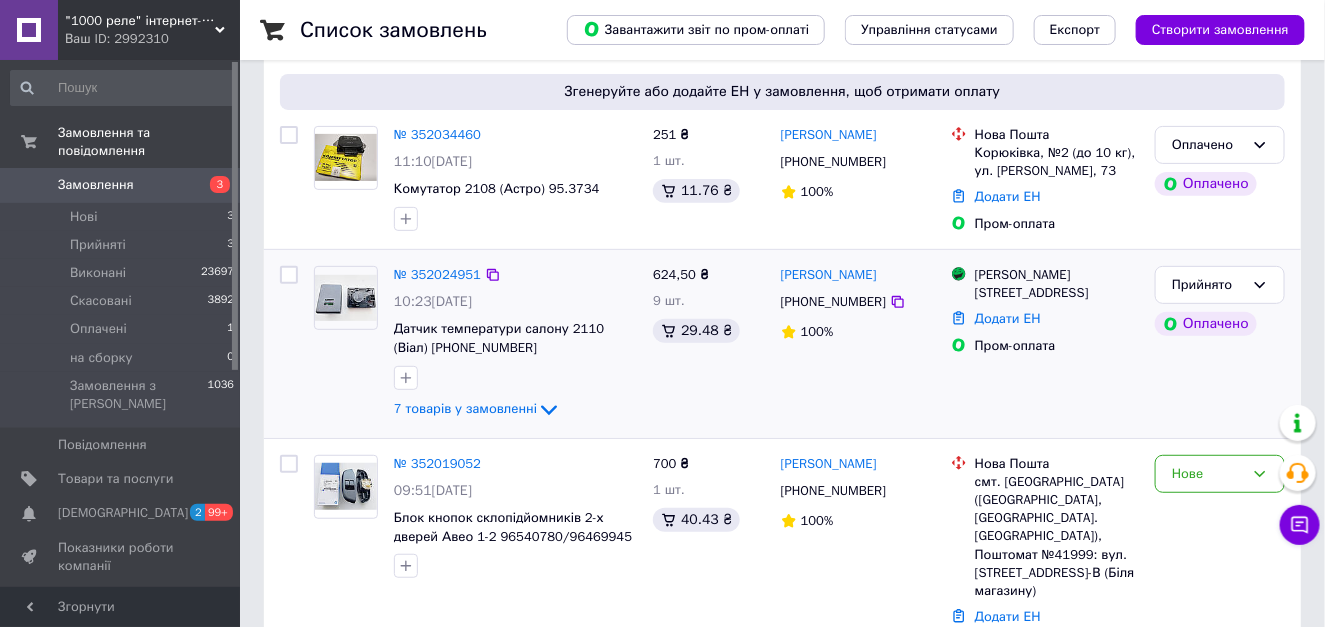 scroll, scrollTop: 200, scrollLeft: 0, axis: vertical 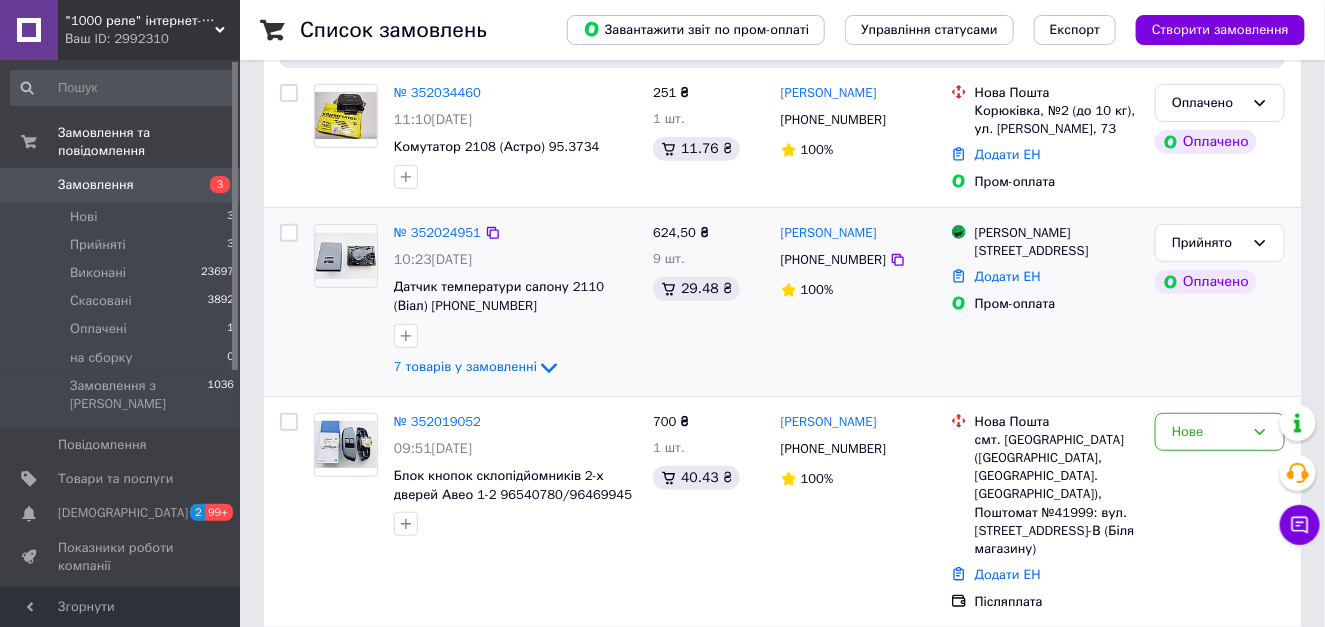 drag, startPoint x: 503, startPoint y: 362, endPoint x: 586, endPoint y: 334, distance: 87.595665 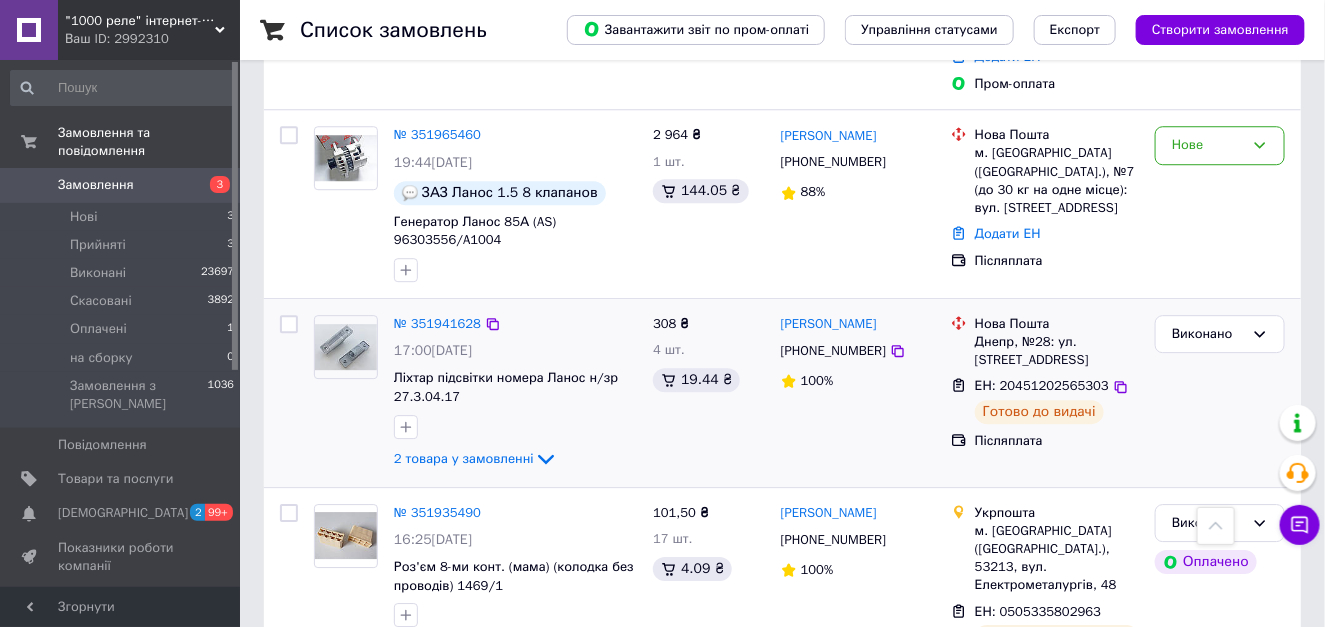 scroll, scrollTop: 1900, scrollLeft: 0, axis: vertical 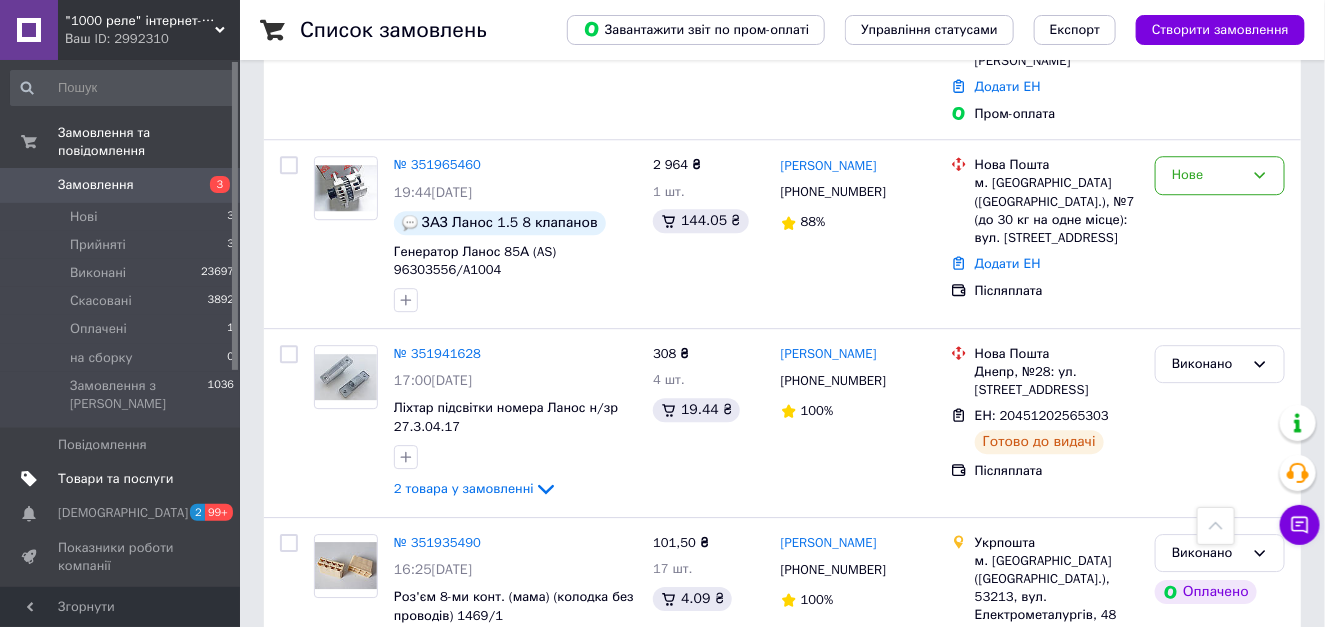 click on "Товари та послуги" at bounding box center [115, 479] 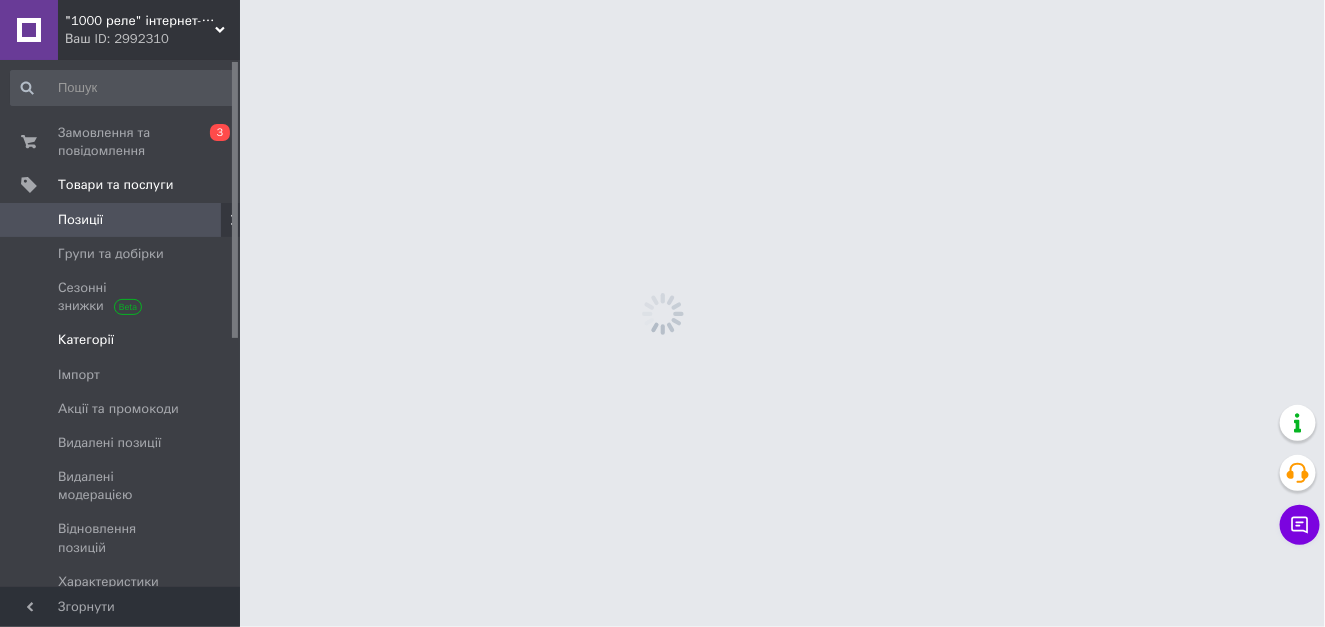 scroll, scrollTop: 0, scrollLeft: 0, axis: both 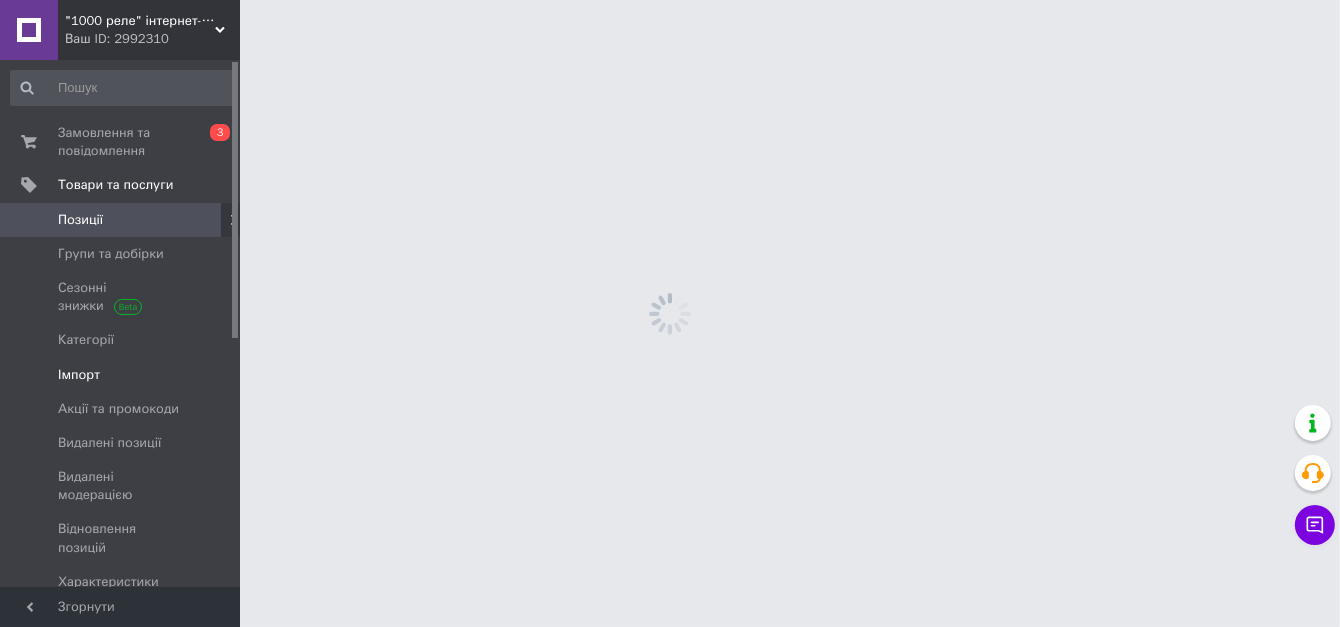click on "Імпорт" at bounding box center (79, 375) 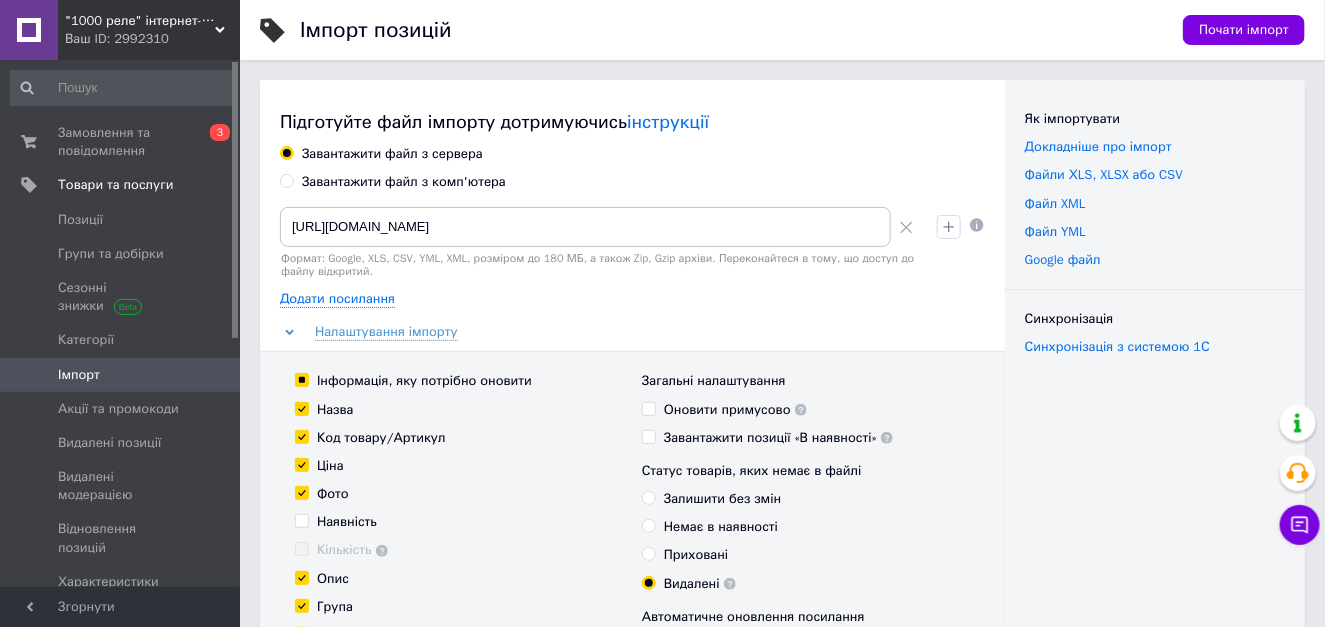 click on "Завантажити файл з комп'ютера" at bounding box center [404, 182] 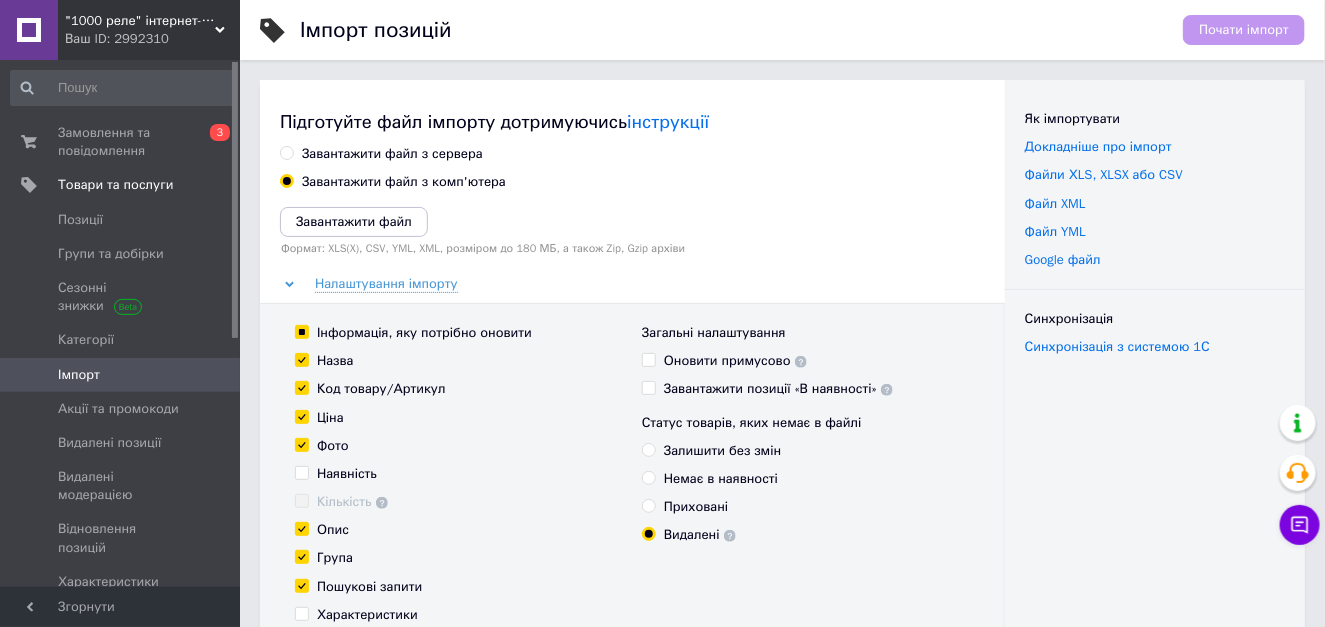 click on "Оновити примусово" at bounding box center (648, 359) 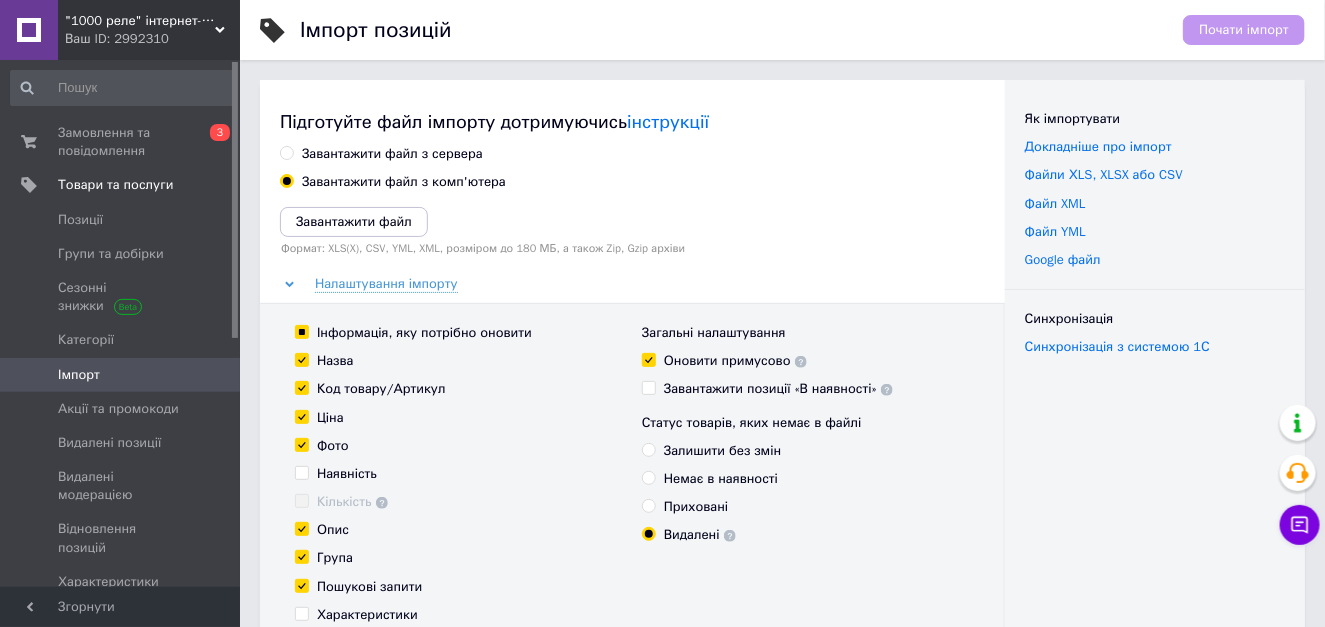 checkbox on "true" 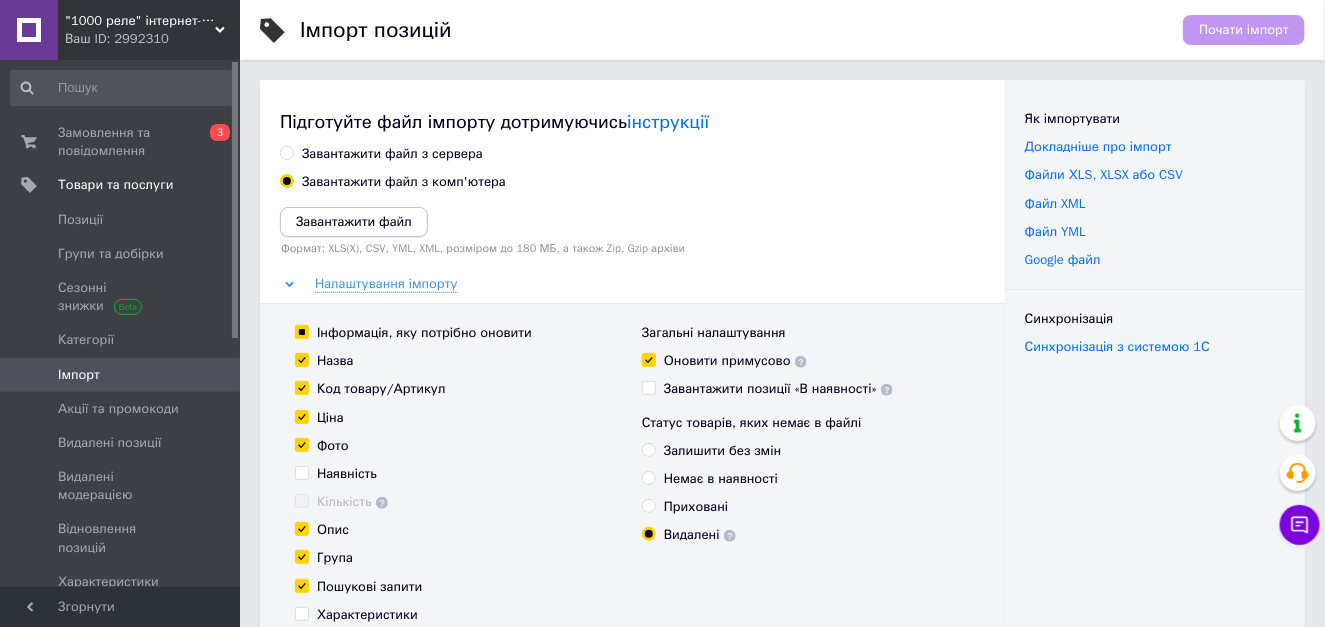 click on "Завантажити файл" at bounding box center (354, 222) 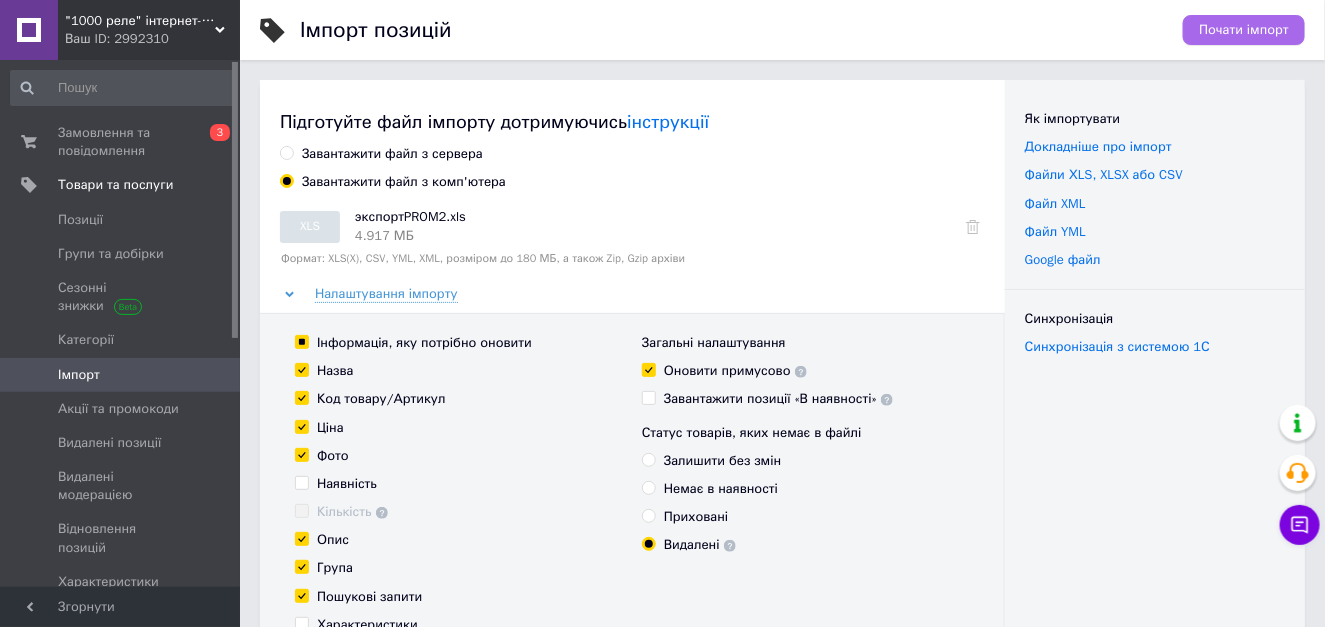 click on "Почати імпорт" at bounding box center (1244, 30) 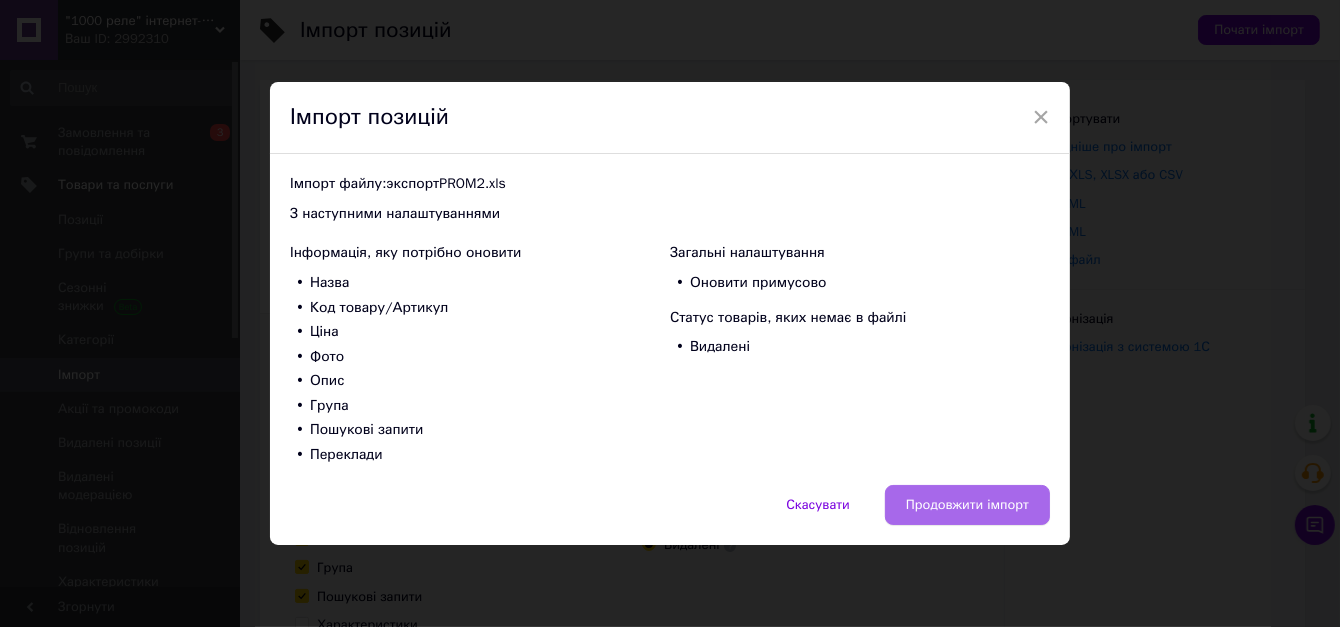 click on "Продовжити імпорт" at bounding box center (967, 505) 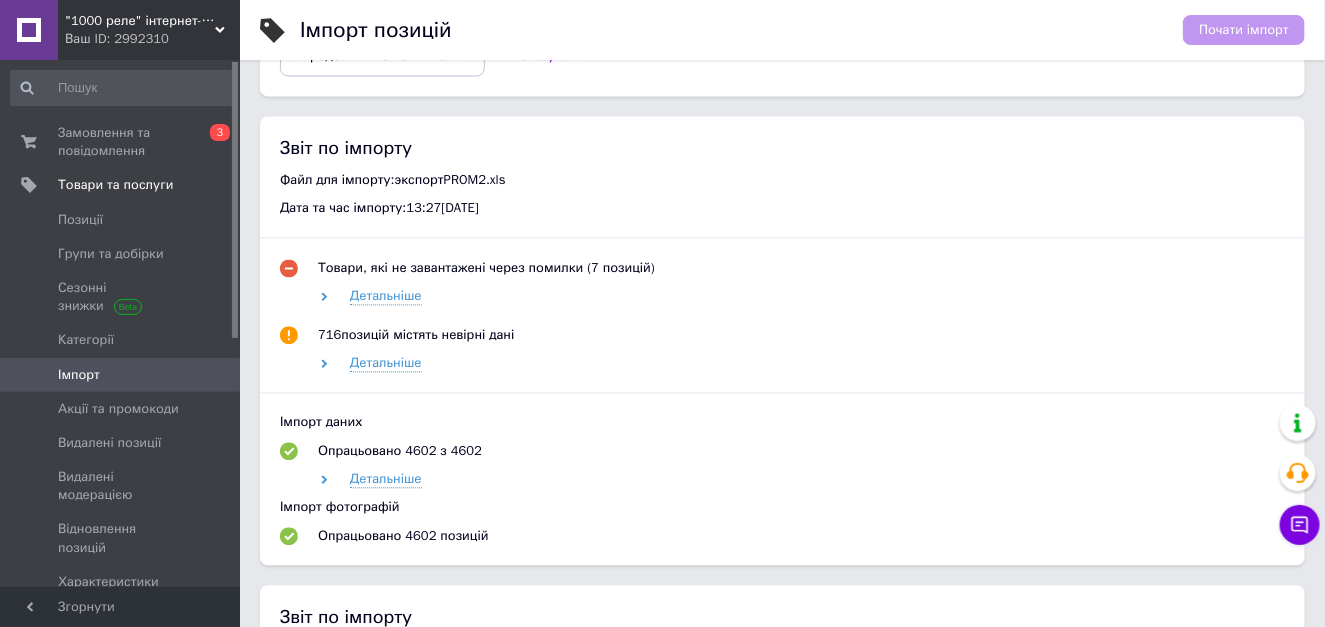 scroll, scrollTop: 1200, scrollLeft: 0, axis: vertical 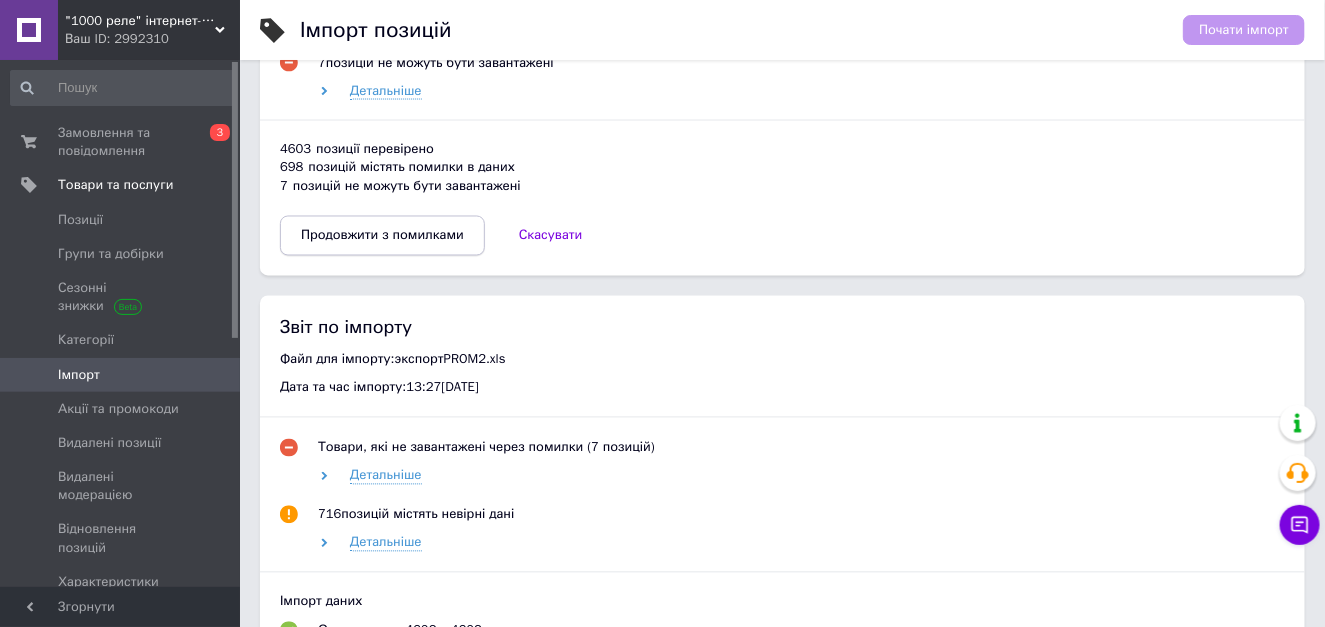 click on "Продовжити з помилками" at bounding box center [382, 236] 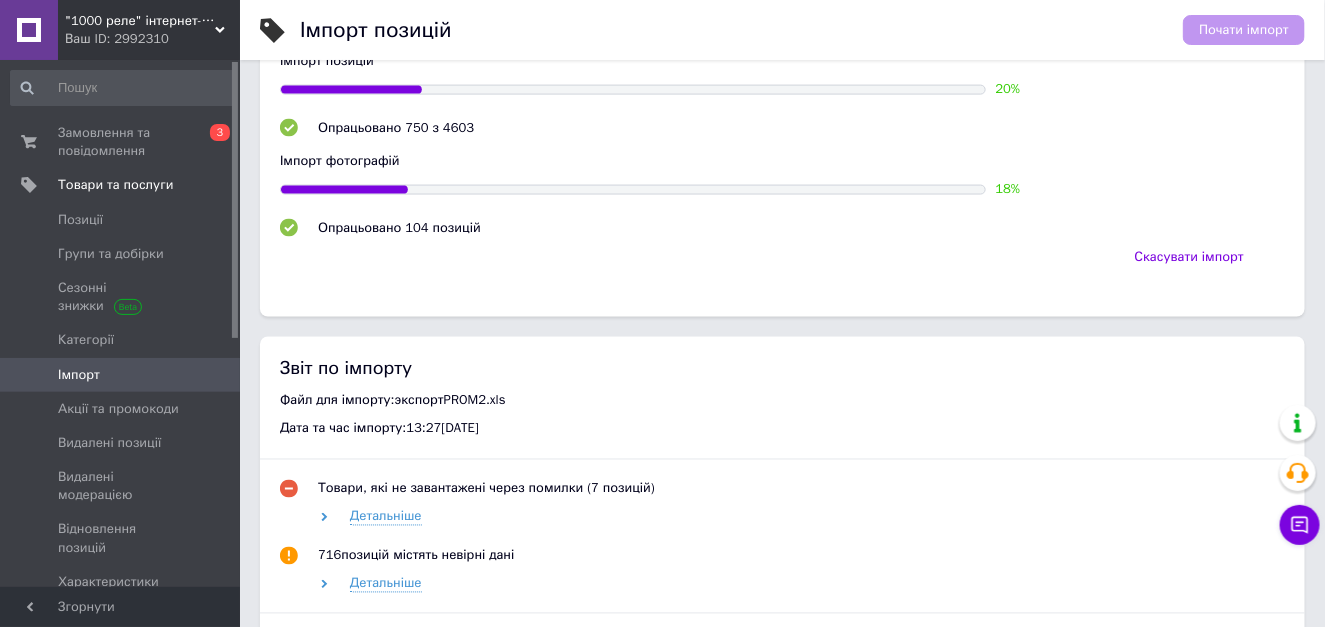 scroll, scrollTop: 700, scrollLeft: 0, axis: vertical 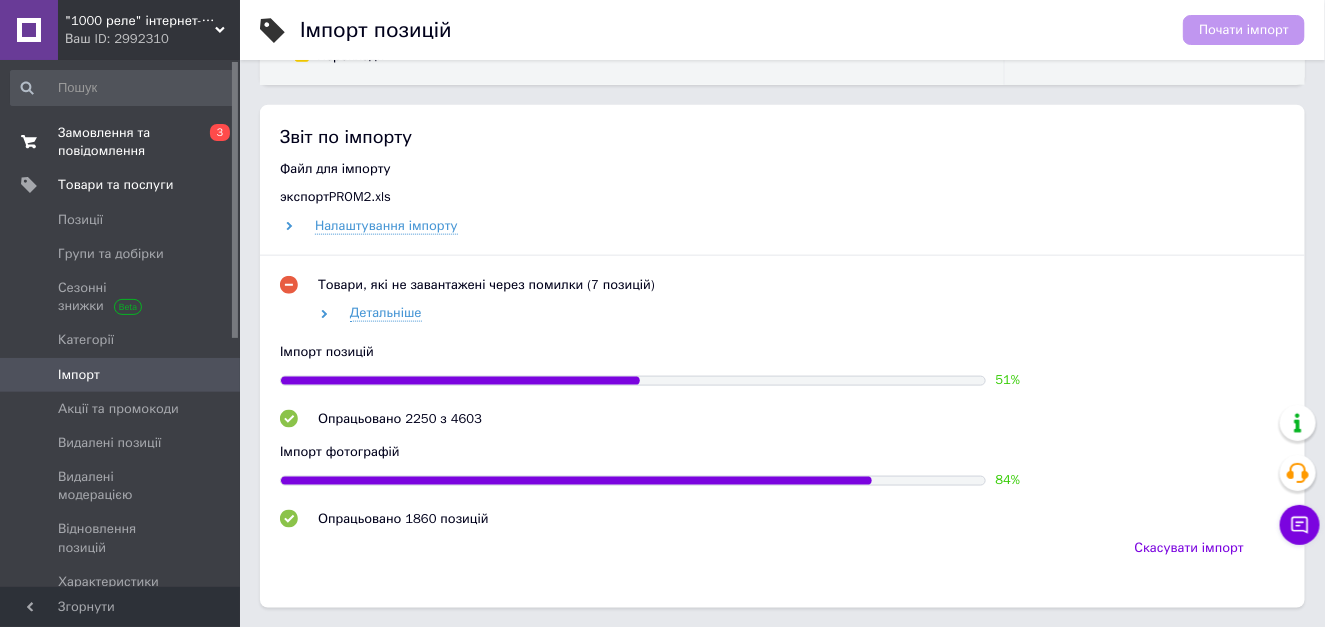 click on "Замовлення та повідомлення" at bounding box center [121, 142] 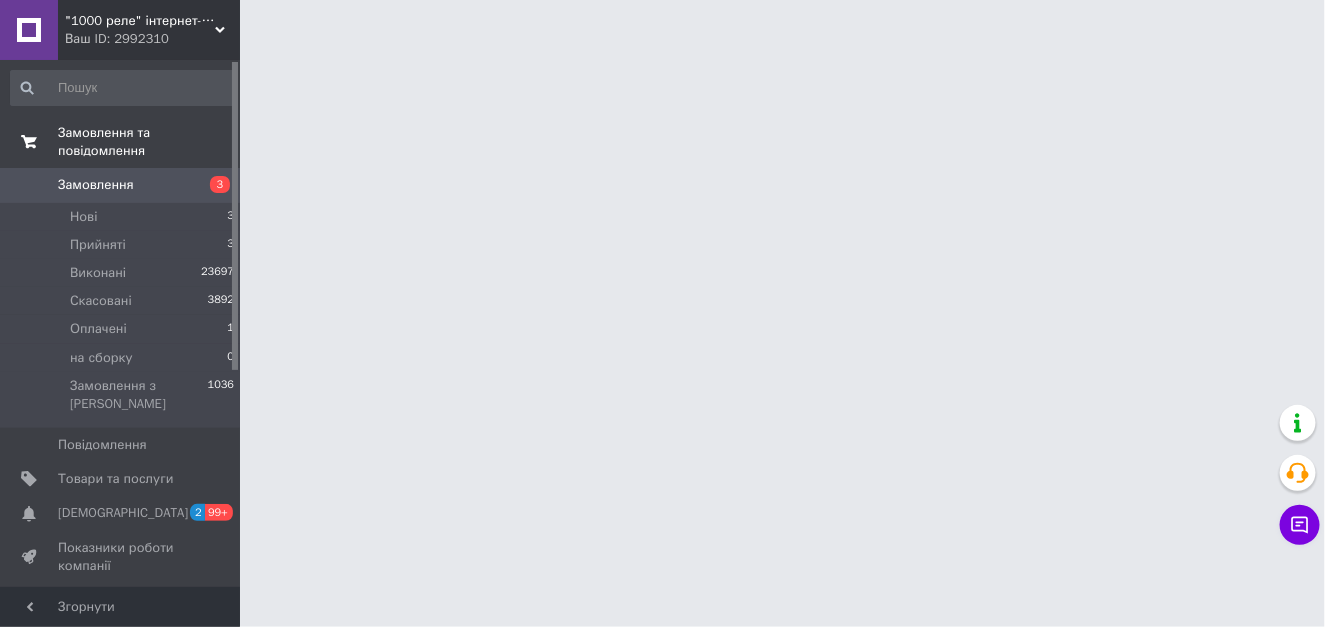 scroll, scrollTop: 0, scrollLeft: 0, axis: both 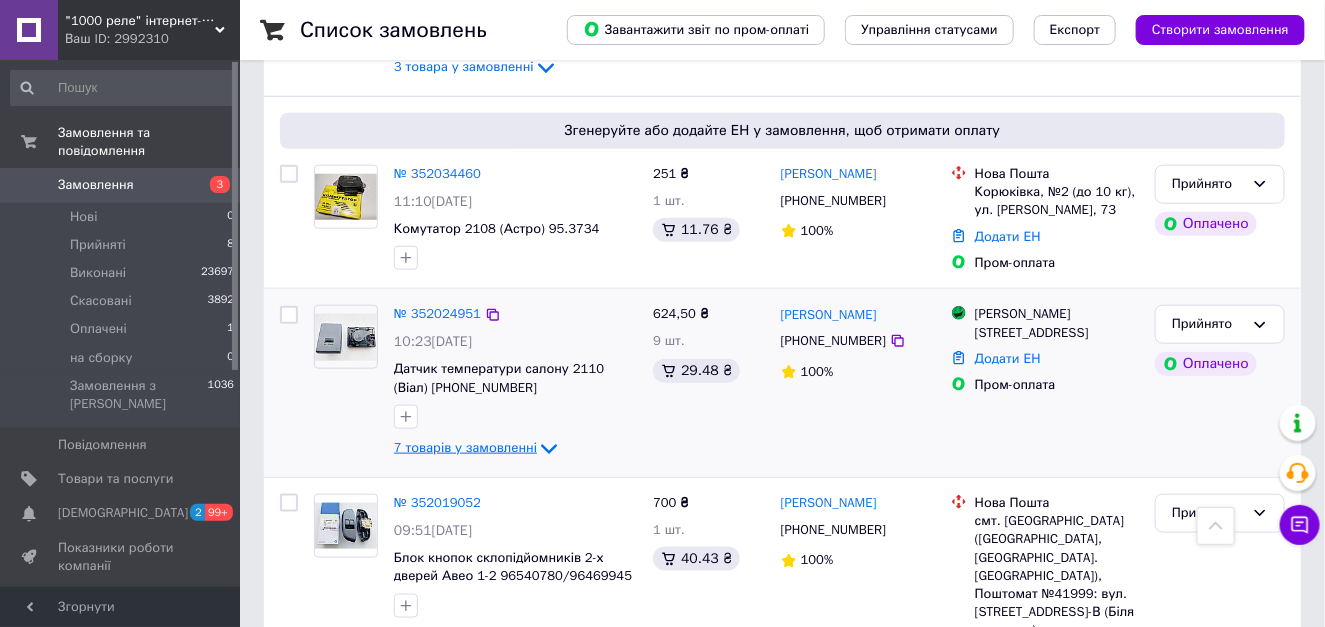 click on "7 товарів у замовленні" at bounding box center (465, 448) 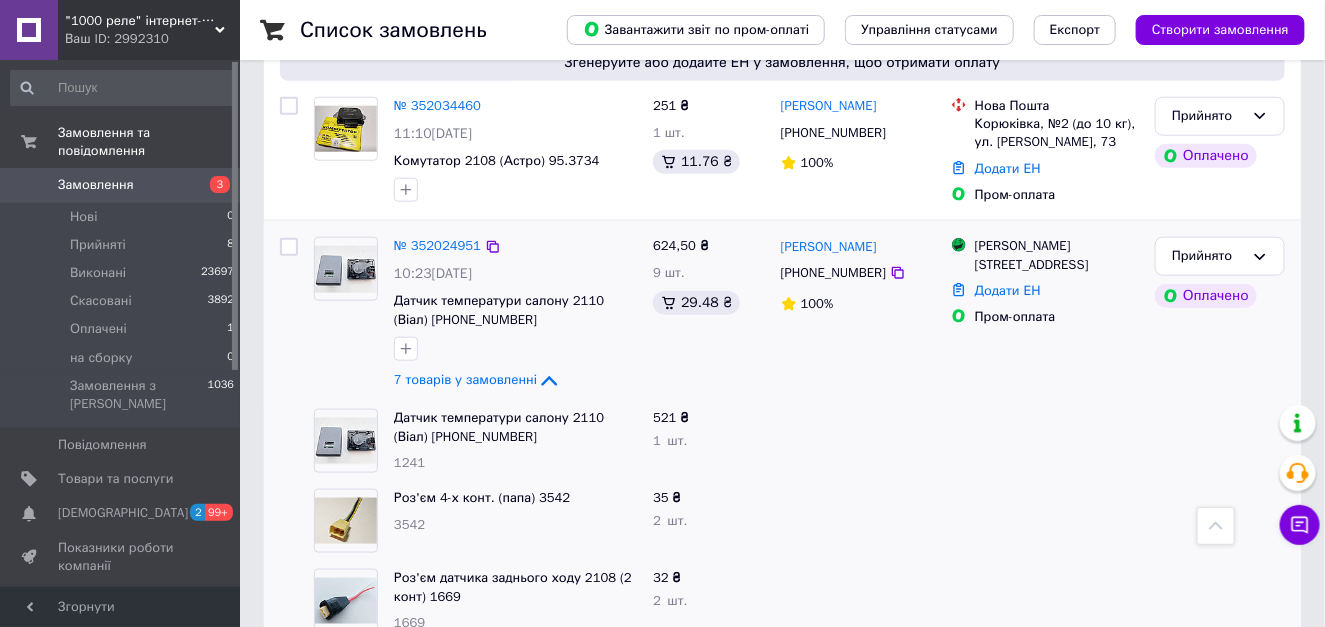 scroll, scrollTop: 700, scrollLeft: 0, axis: vertical 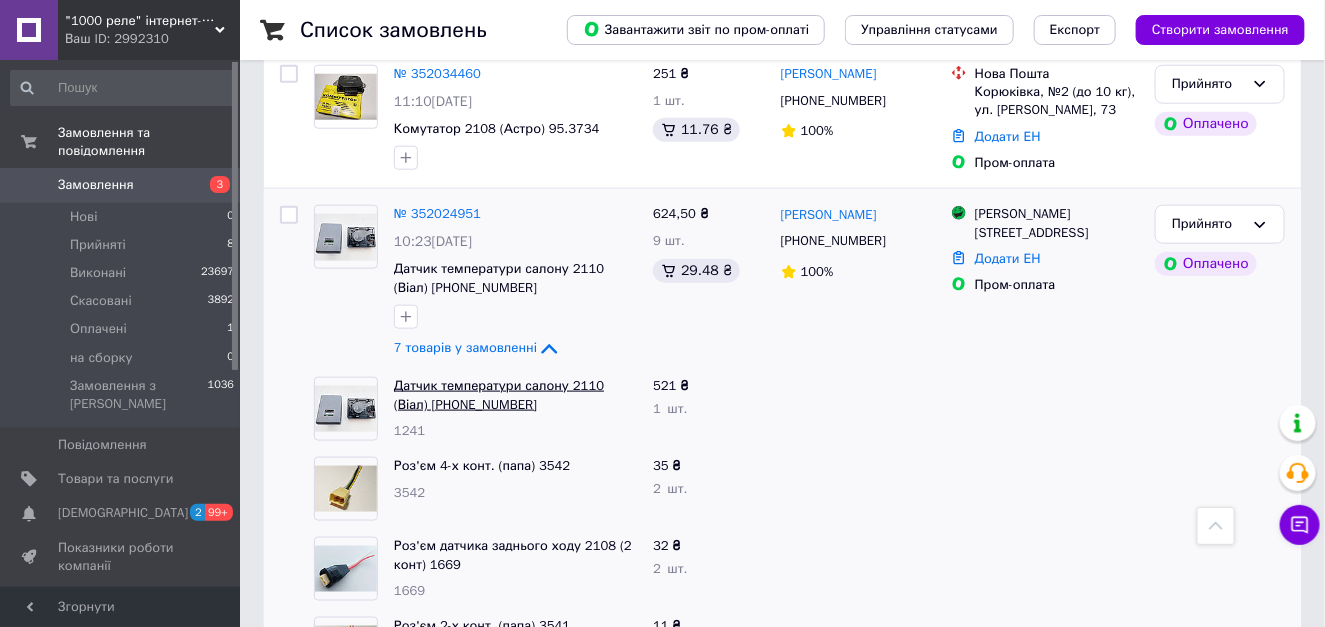 drag, startPoint x: 501, startPoint y: 383, endPoint x: 395, endPoint y: 384, distance: 106.004715 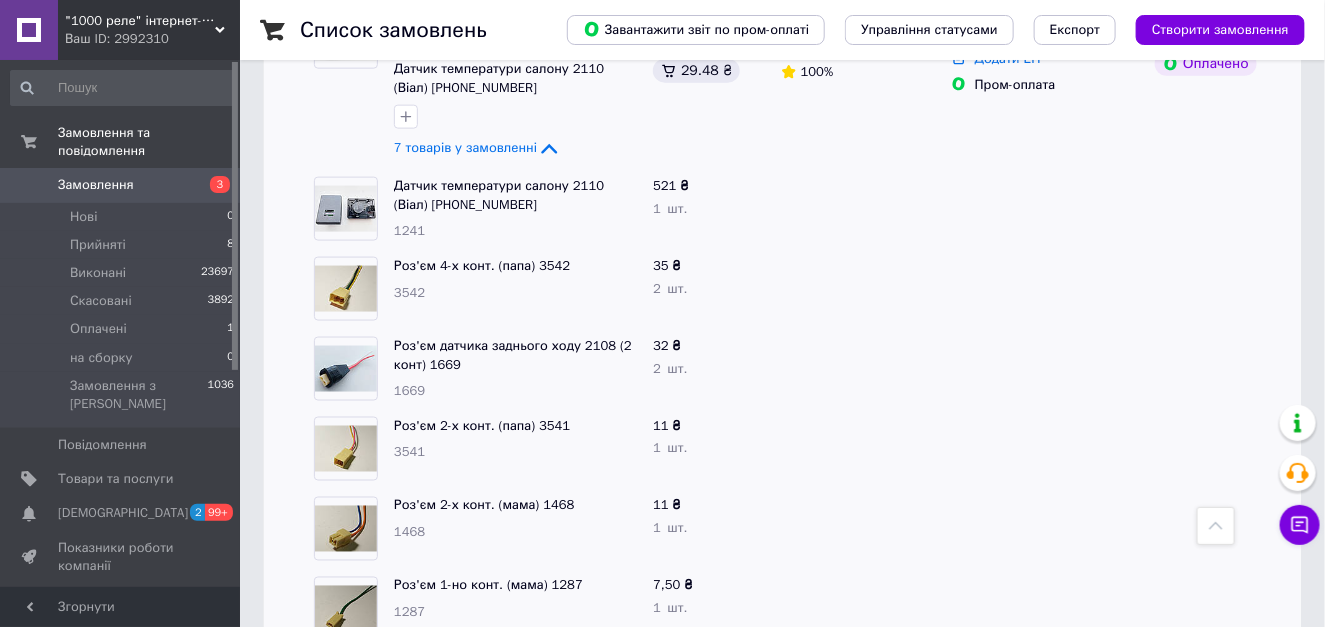 scroll, scrollTop: 800, scrollLeft: 0, axis: vertical 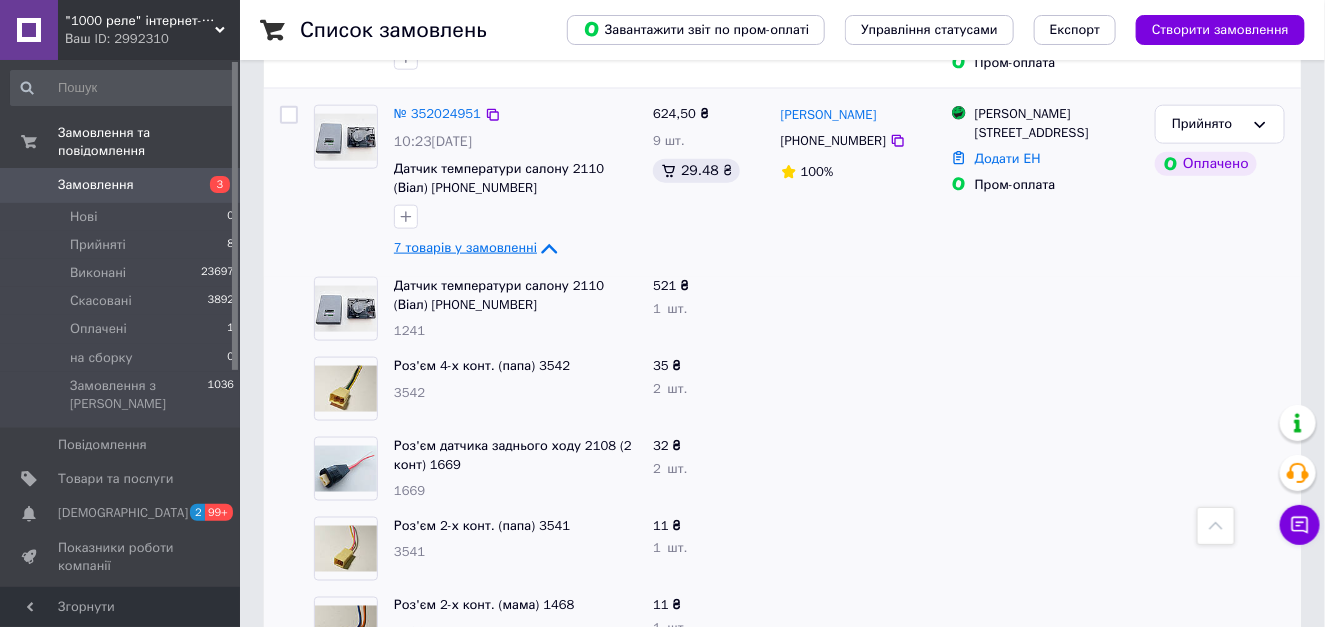 click on "7 товарів у замовленні" at bounding box center [465, 248] 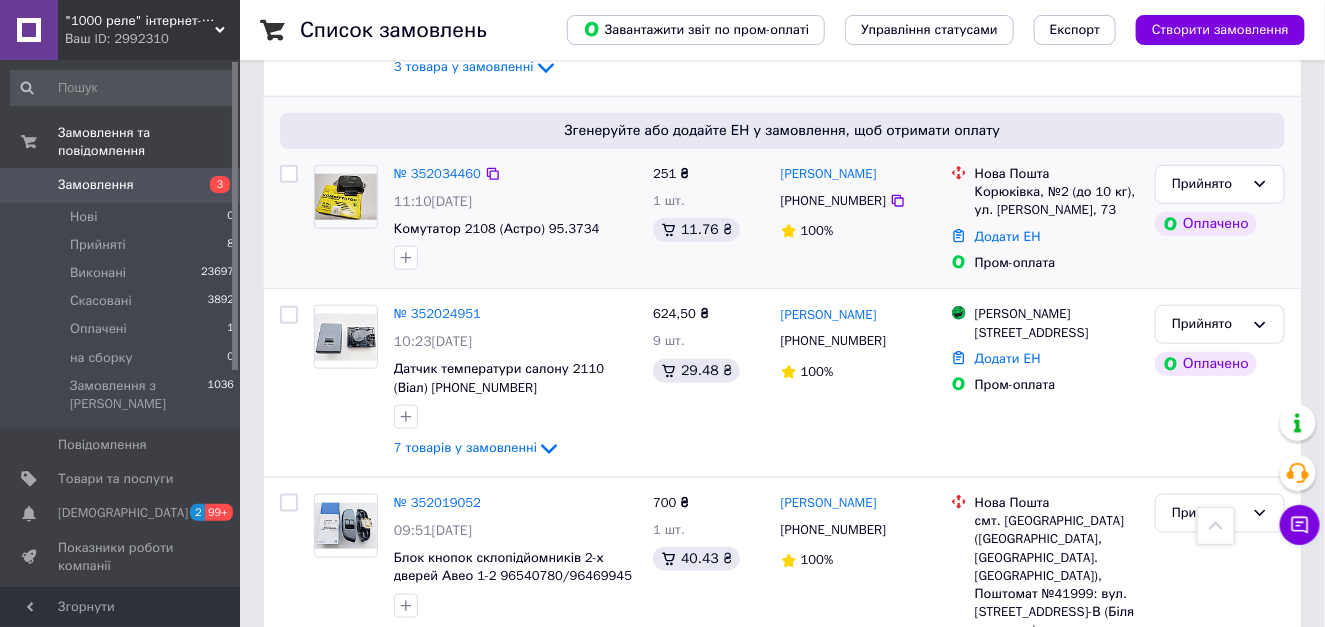scroll, scrollTop: 500, scrollLeft: 0, axis: vertical 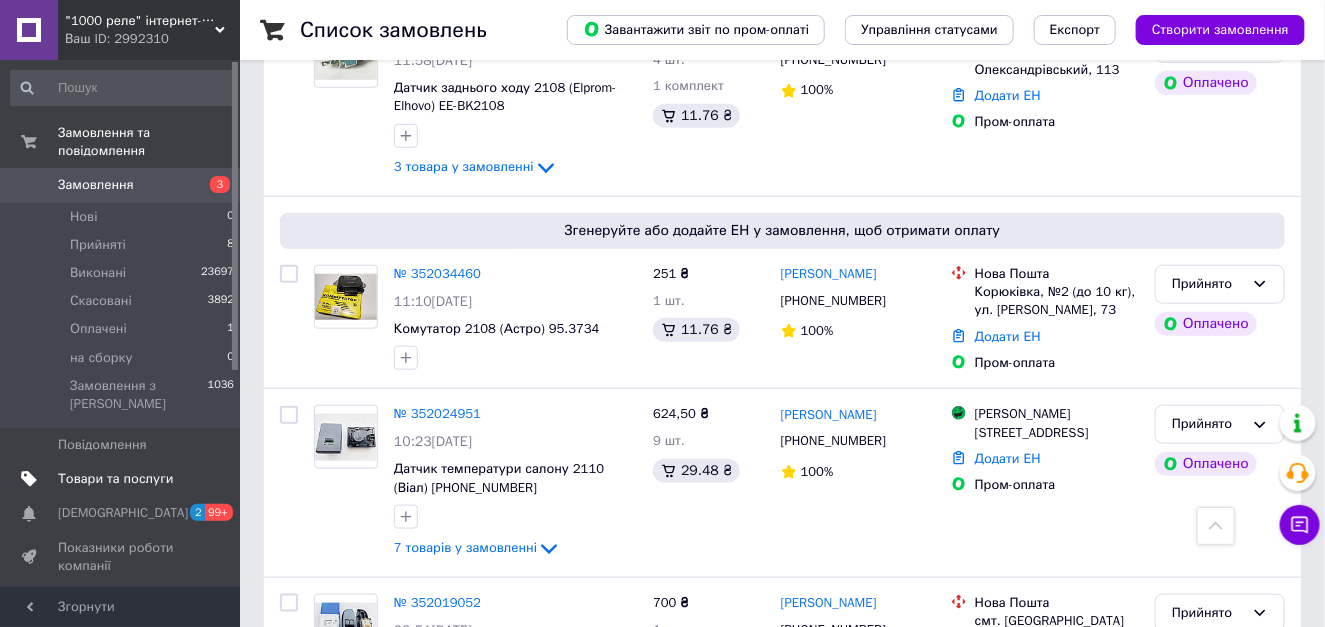 click on "Товари та послуги" at bounding box center (115, 479) 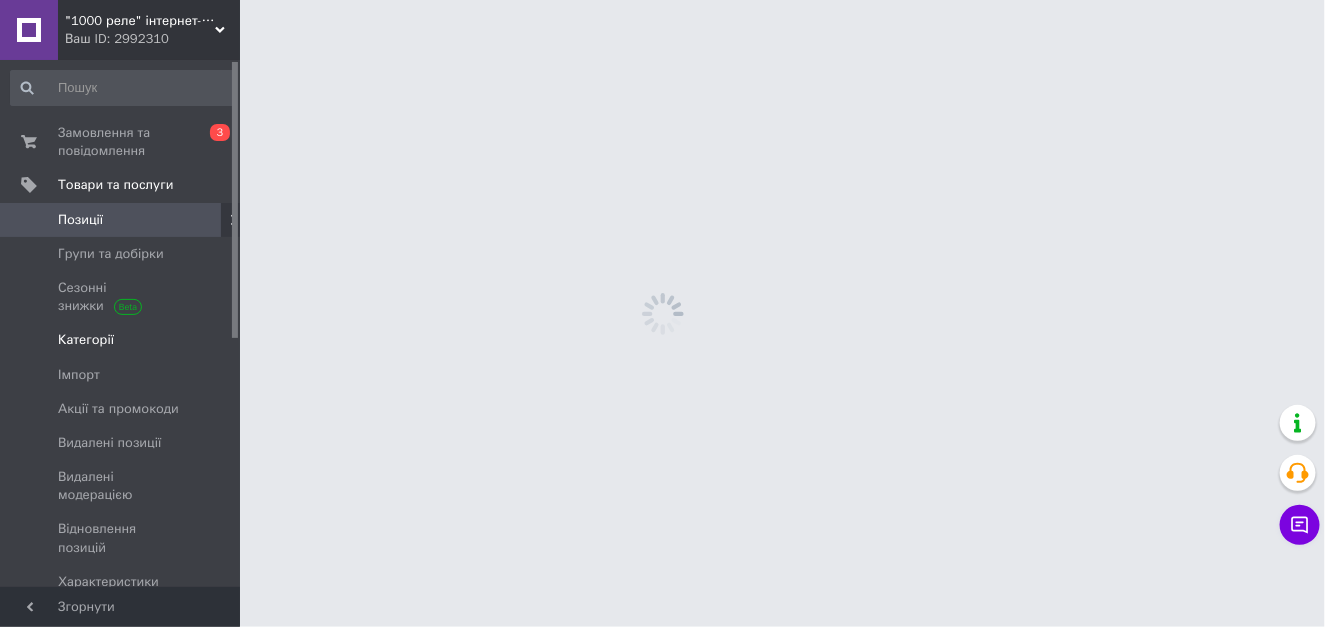 scroll, scrollTop: 0, scrollLeft: 0, axis: both 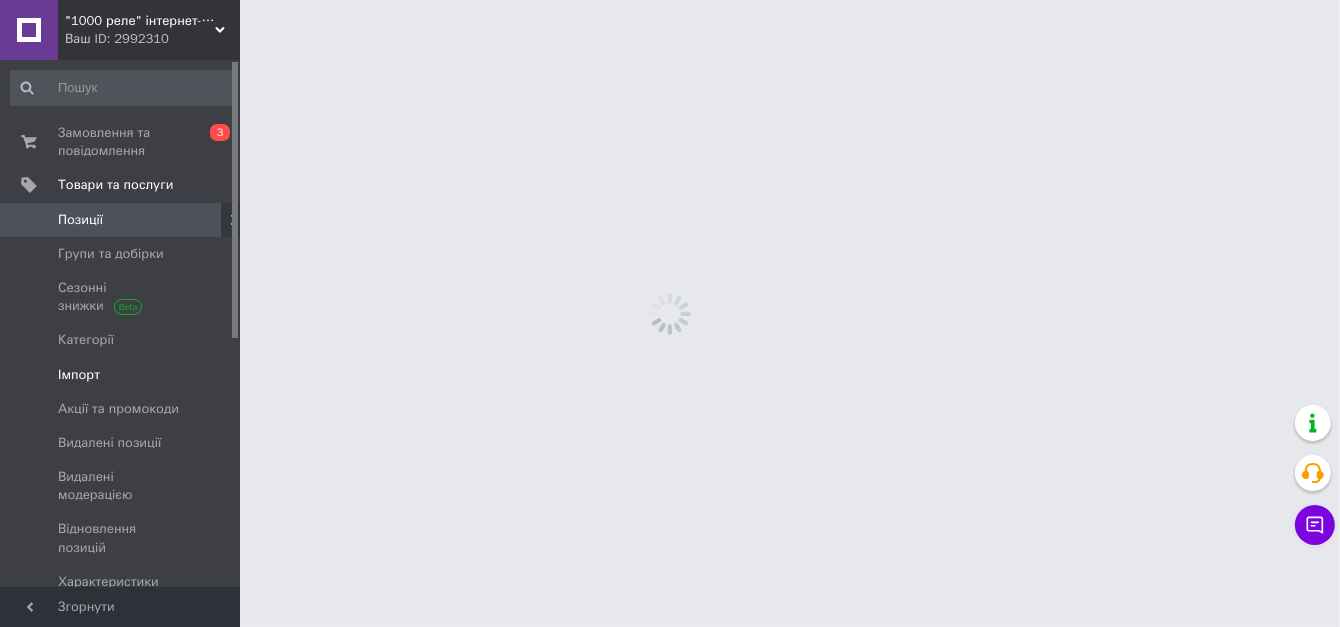 click on "Імпорт" at bounding box center [79, 375] 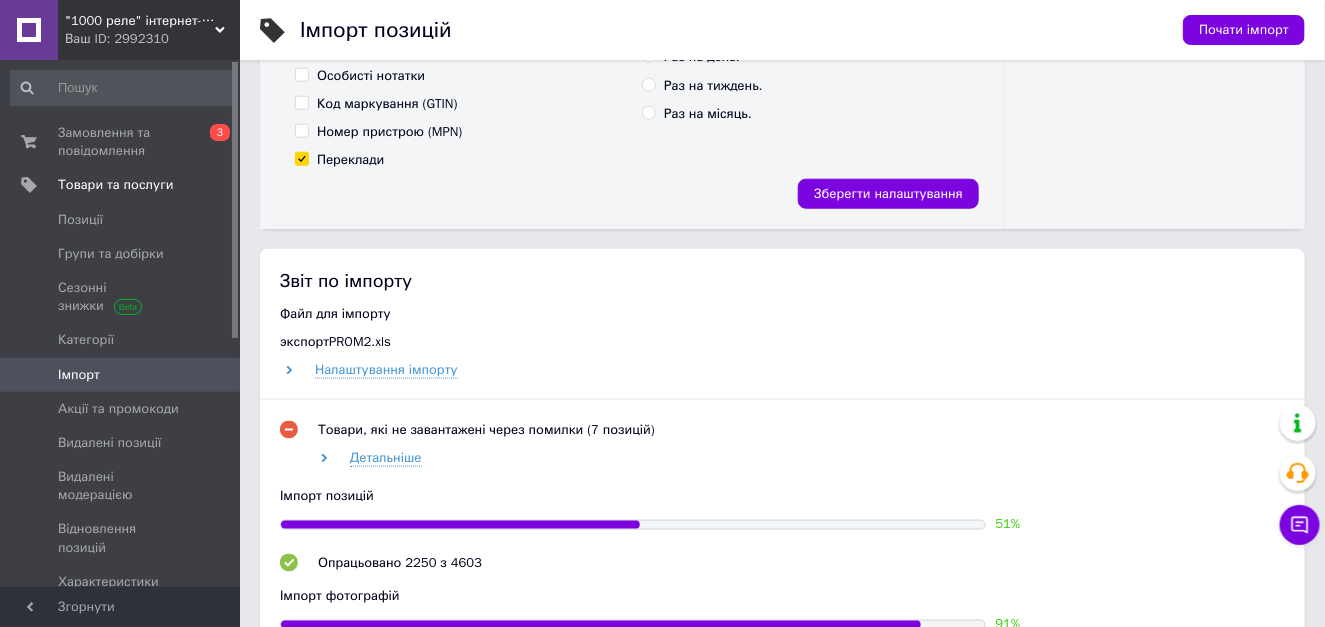scroll, scrollTop: 900, scrollLeft: 0, axis: vertical 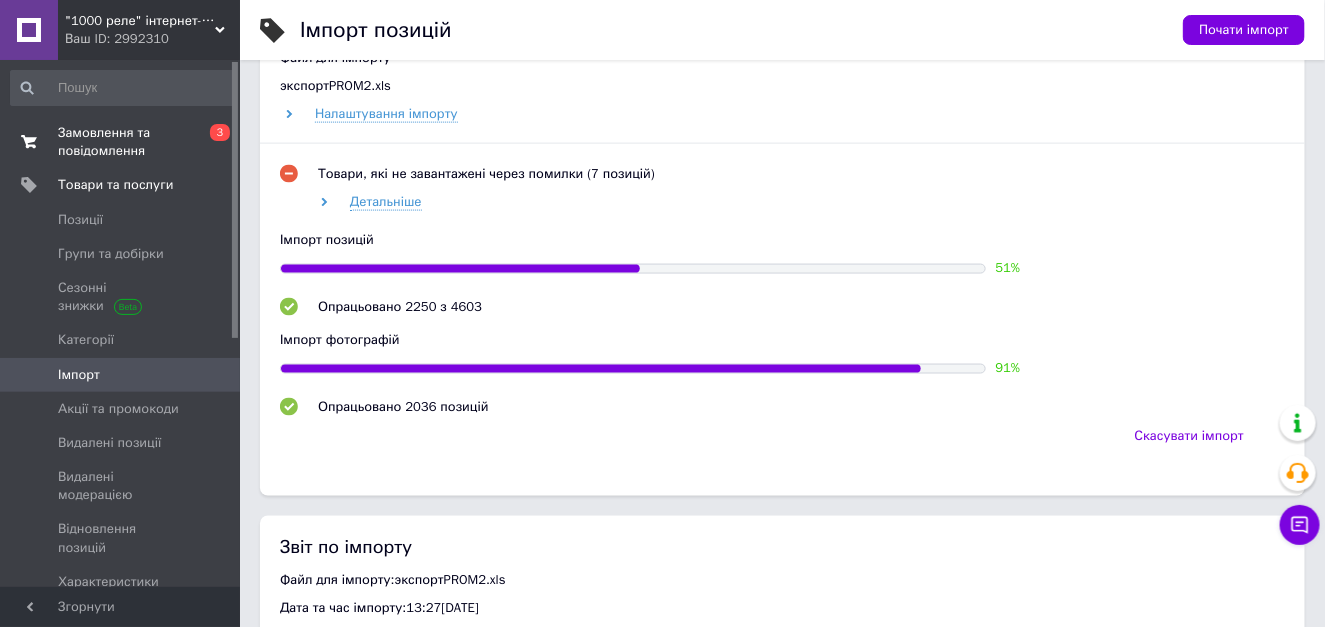 click on "Замовлення та повідомлення" at bounding box center [121, 142] 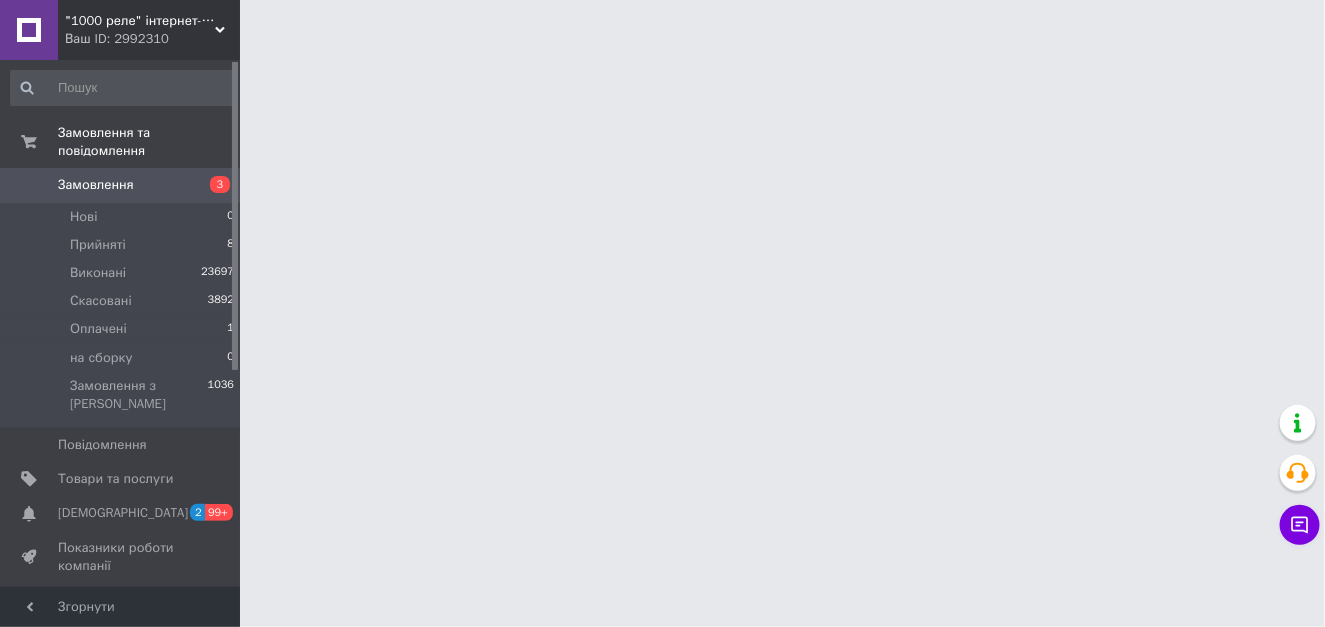 scroll, scrollTop: 0, scrollLeft: 0, axis: both 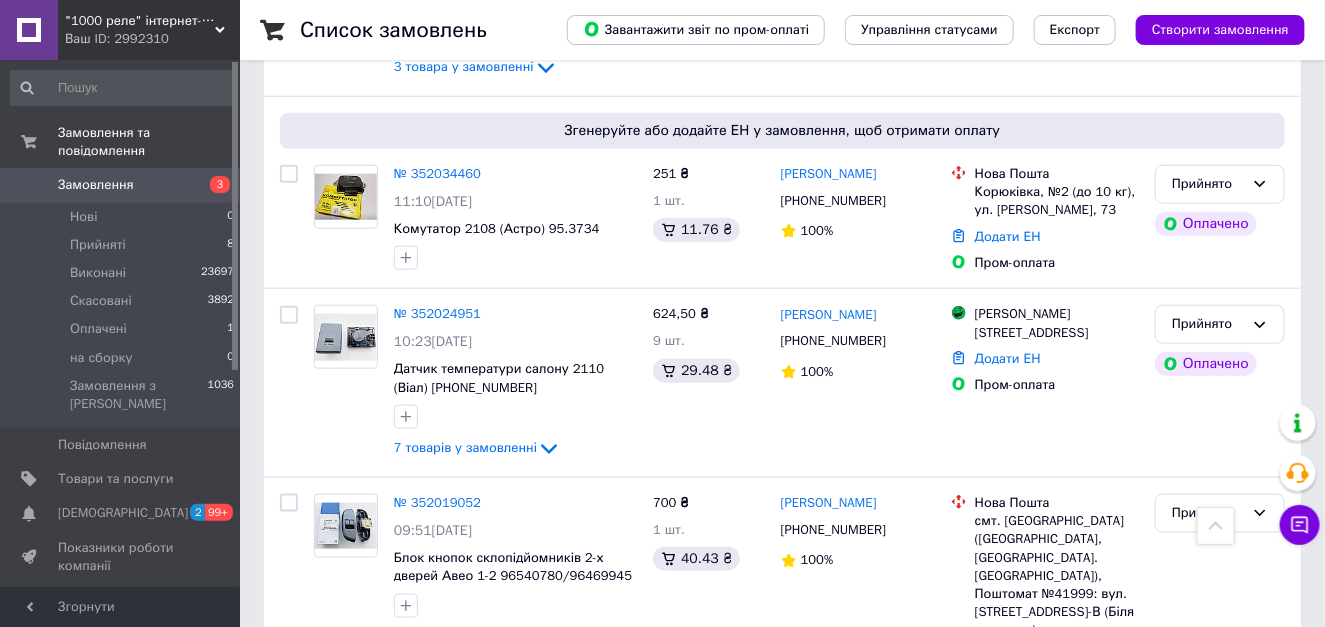 click on "Замовлення" at bounding box center (121, 185) 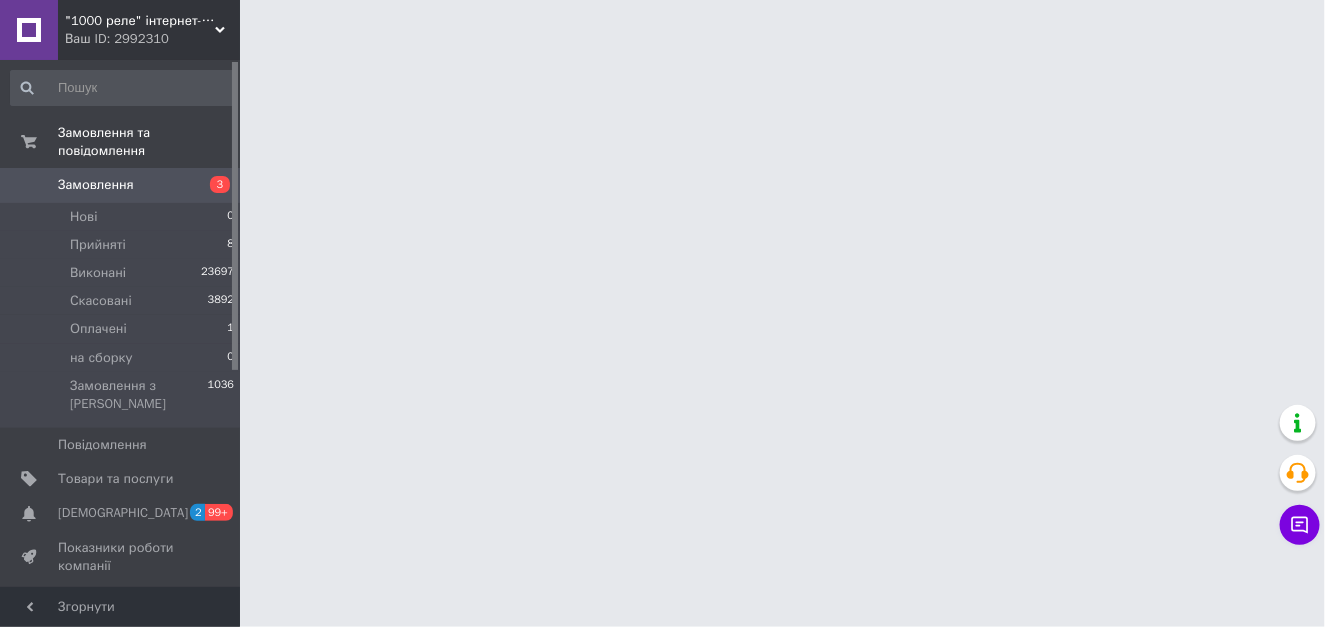 scroll, scrollTop: 0, scrollLeft: 0, axis: both 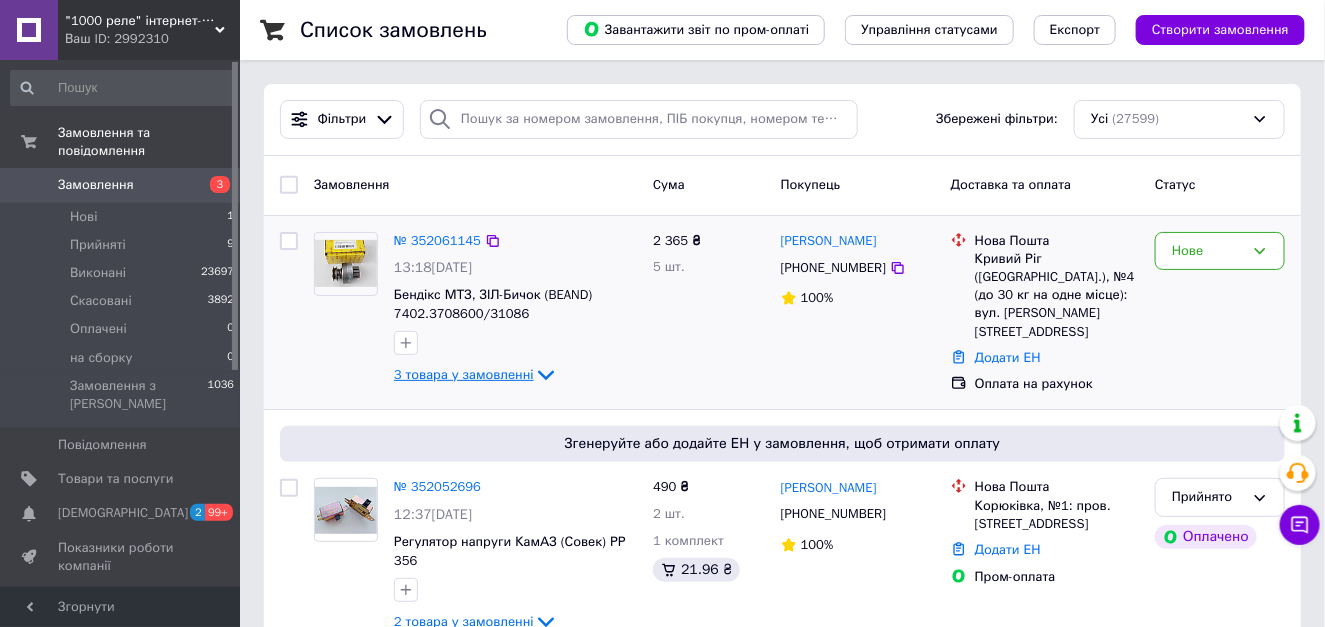 click on "3 товара у замовленні" at bounding box center (464, 374) 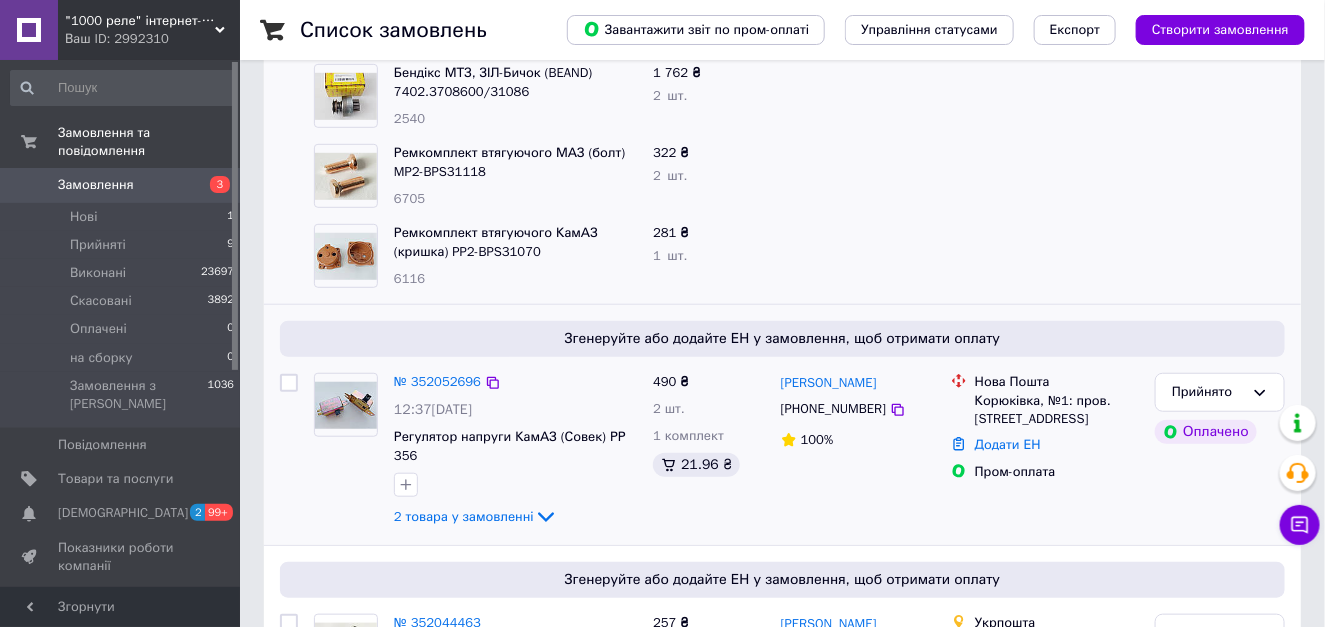 scroll, scrollTop: 500, scrollLeft: 0, axis: vertical 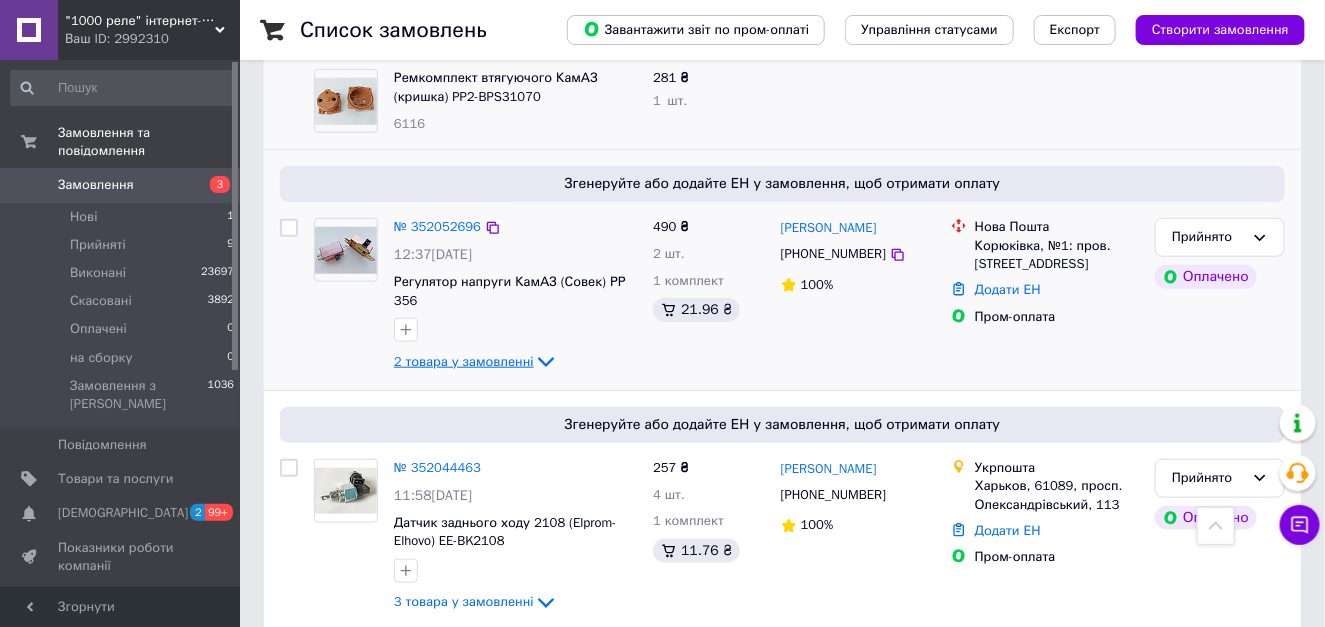 click on "2 товара у замовленні" at bounding box center [464, 361] 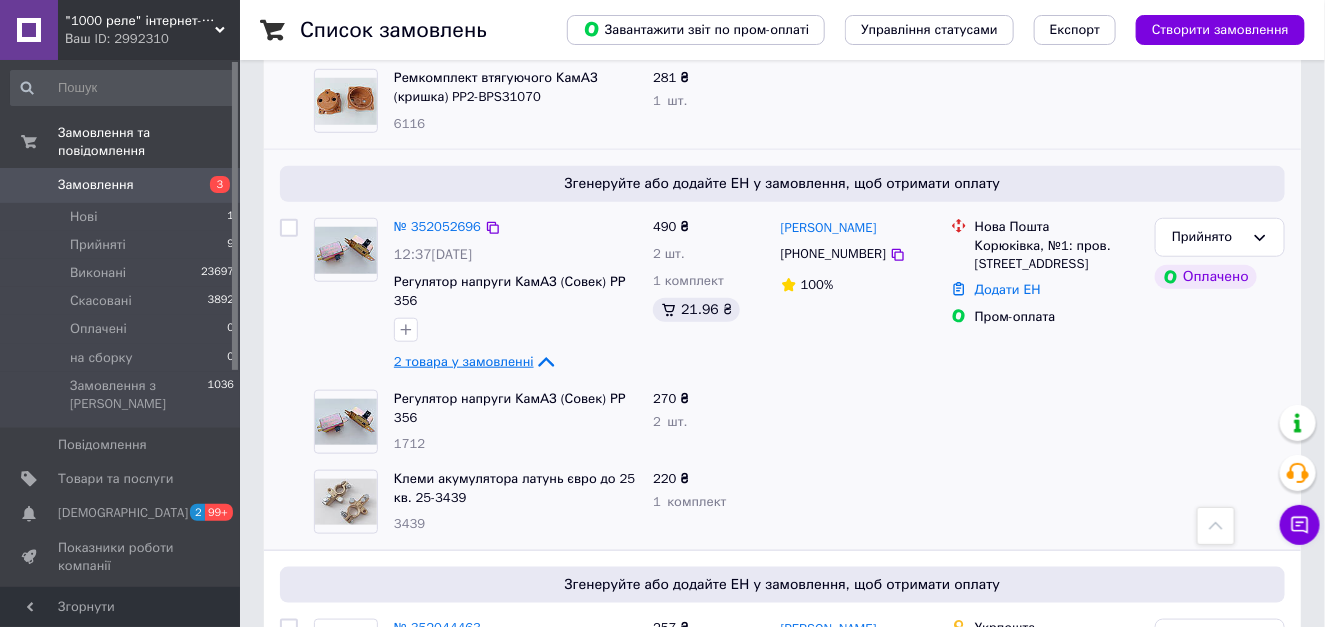 click on "2 товара у замовленні" at bounding box center (464, 361) 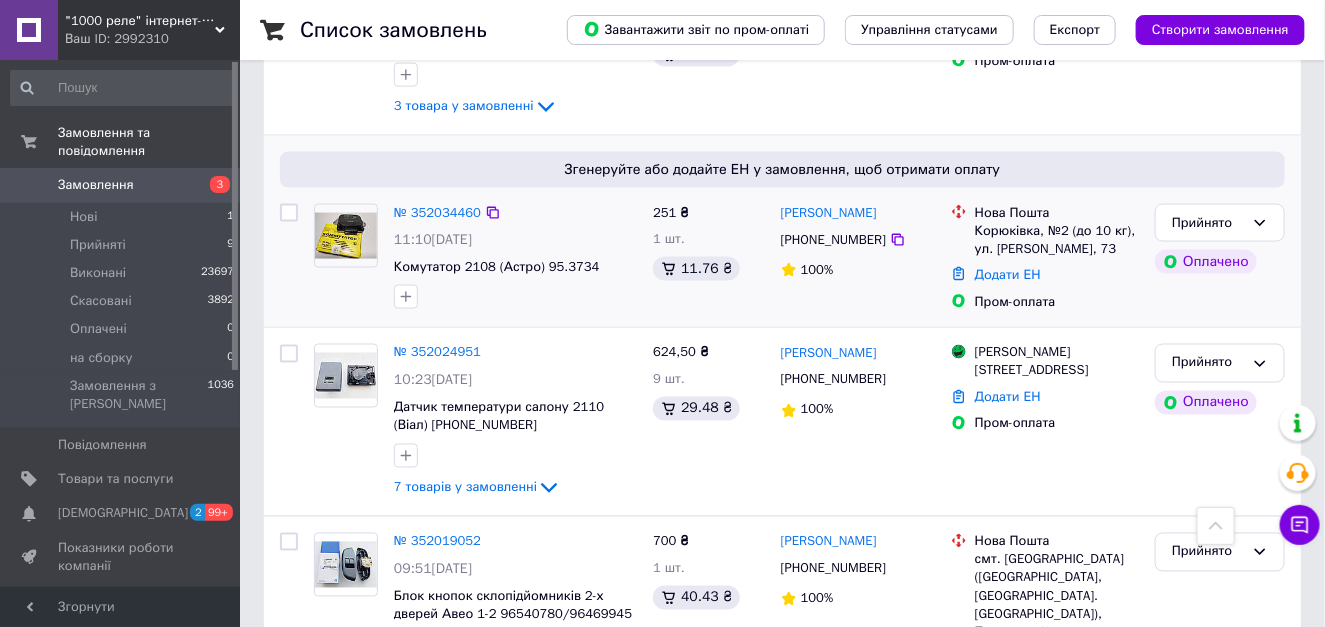 scroll, scrollTop: 1000, scrollLeft: 0, axis: vertical 